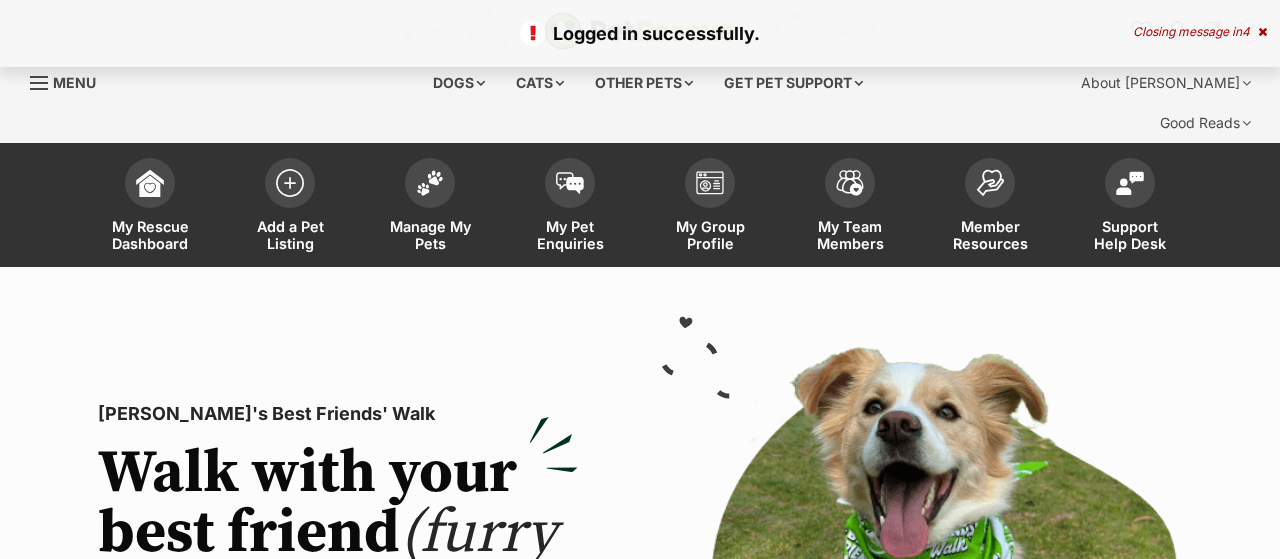 scroll, scrollTop: 0, scrollLeft: 0, axis: both 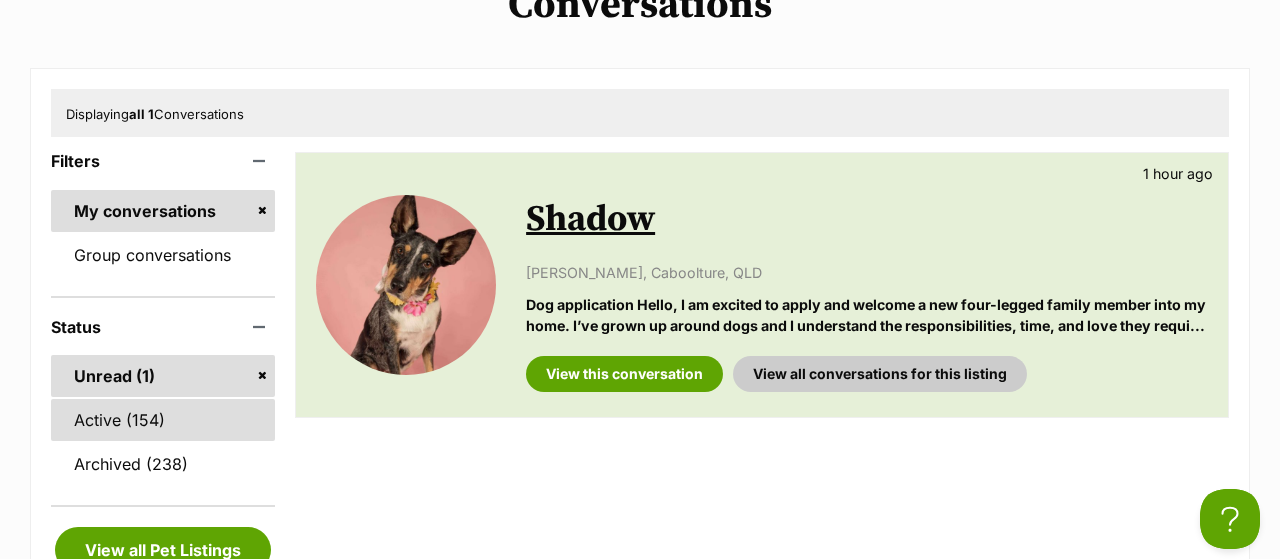 click on "Active (154)" at bounding box center [163, 420] 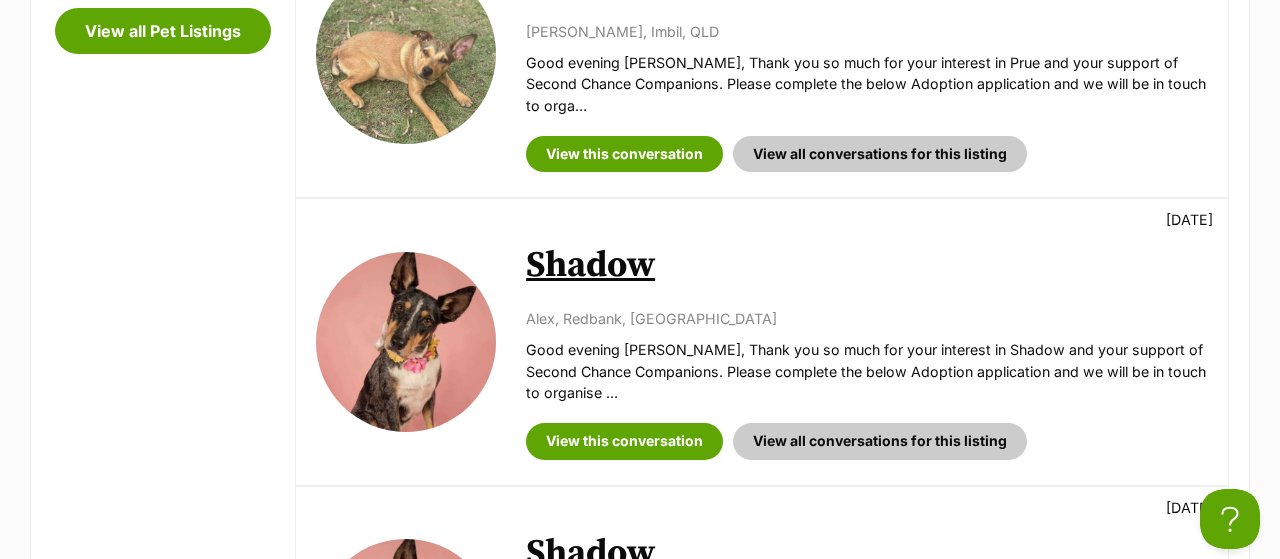 scroll, scrollTop: 0, scrollLeft: 0, axis: both 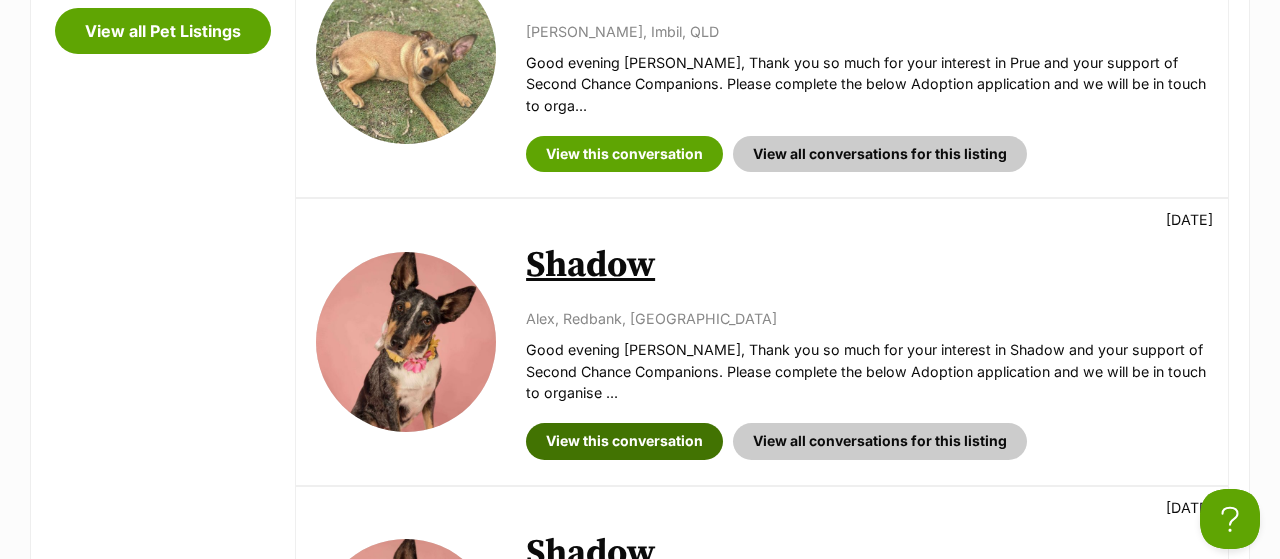 click on "View this conversation" at bounding box center (624, 441) 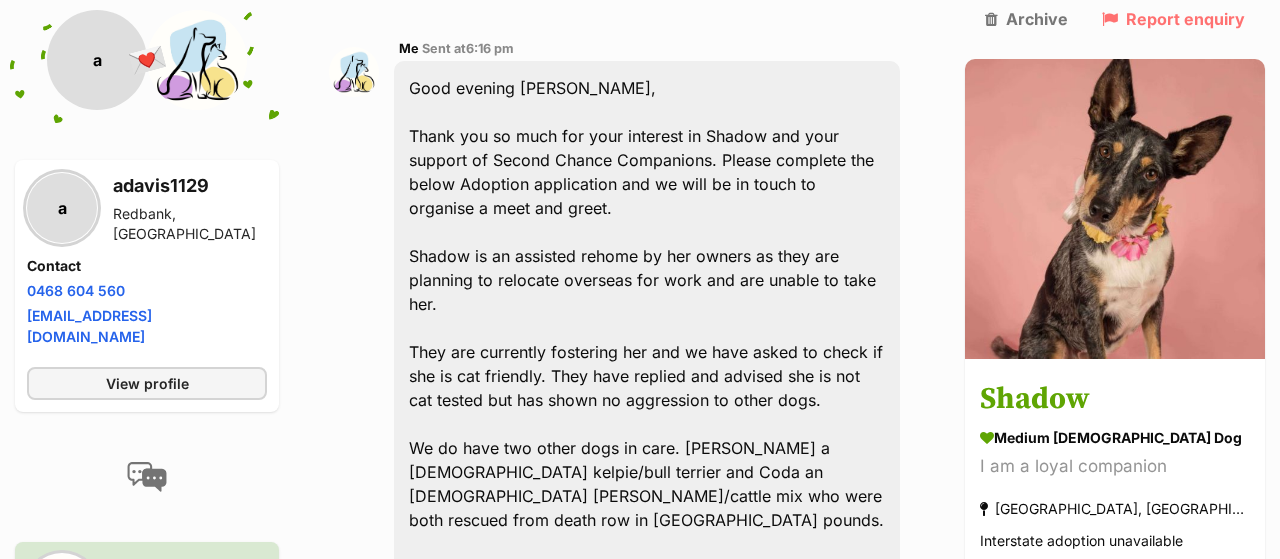 scroll, scrollTop: 1456, scrollLeft: 0, axis: vertical 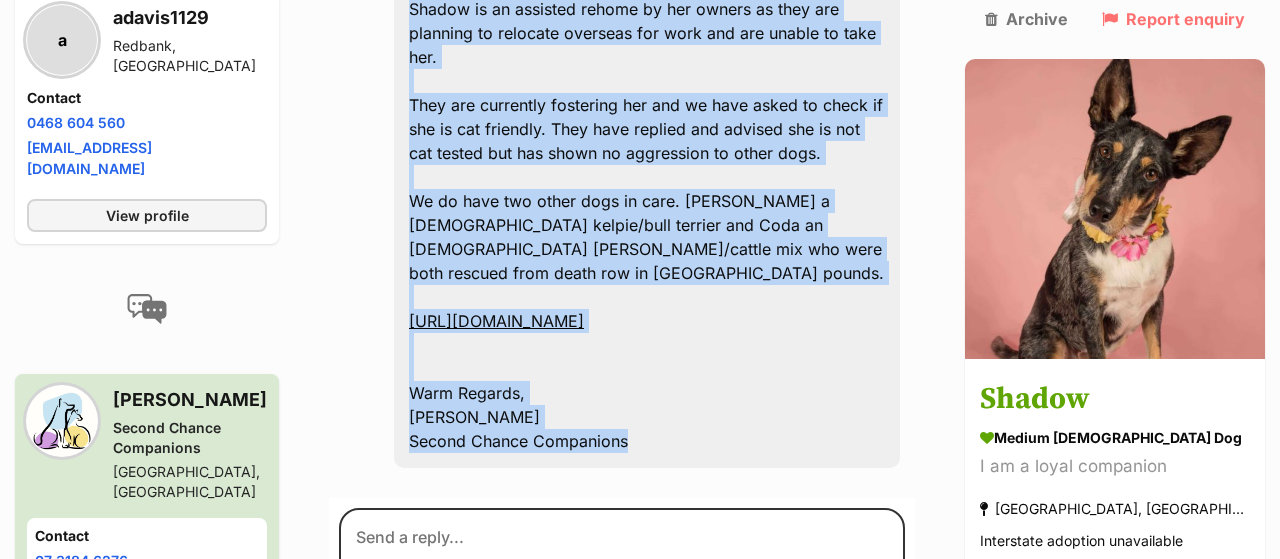 drag, startPoint x: 511, startPoint y: 145, endPoint x: 859, endPoint y: 434, distance: 452.35495 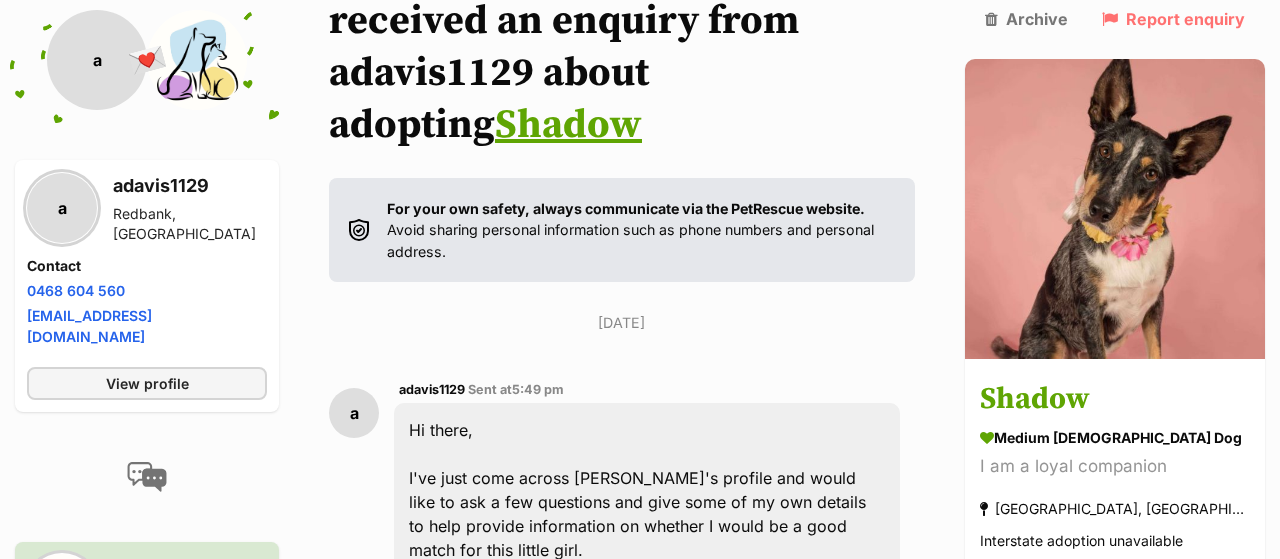 scroll, scrollTop: 245, scrollLeft: 0, axis: vertical 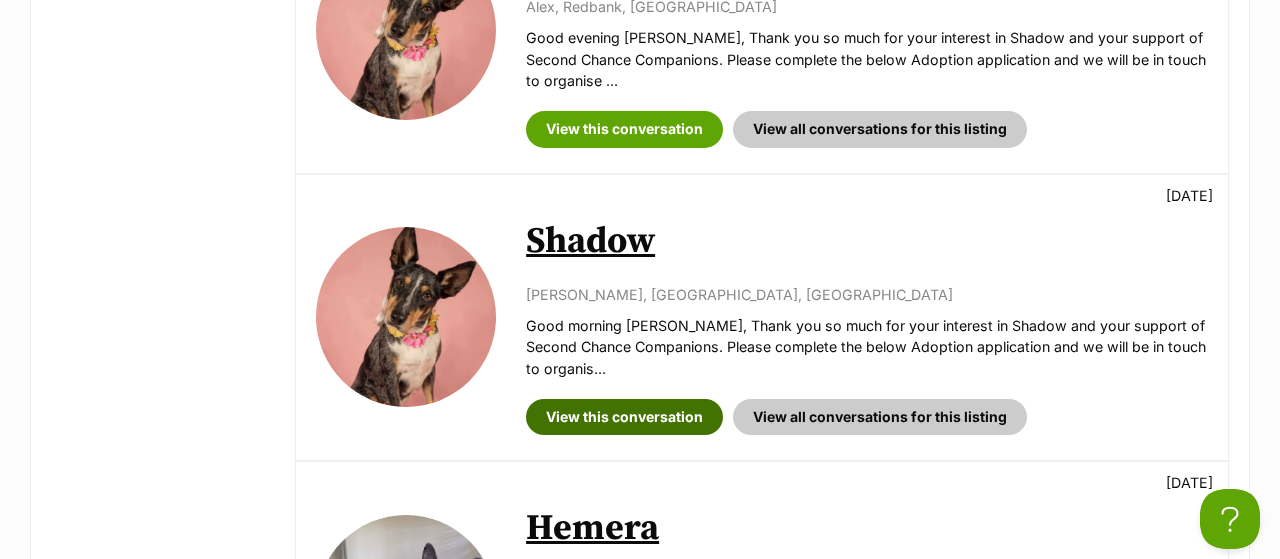 click on "View this conversation" at bounding box center (624, 417) 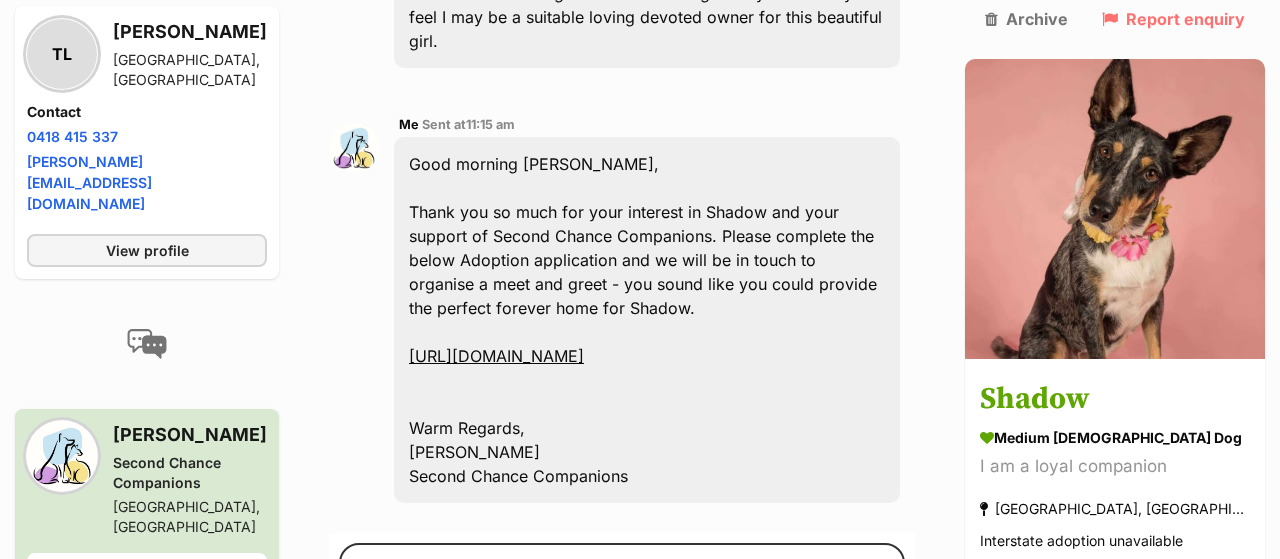 scroll, scrollTop: 1248, scrollLeft: 0, axis: vertical 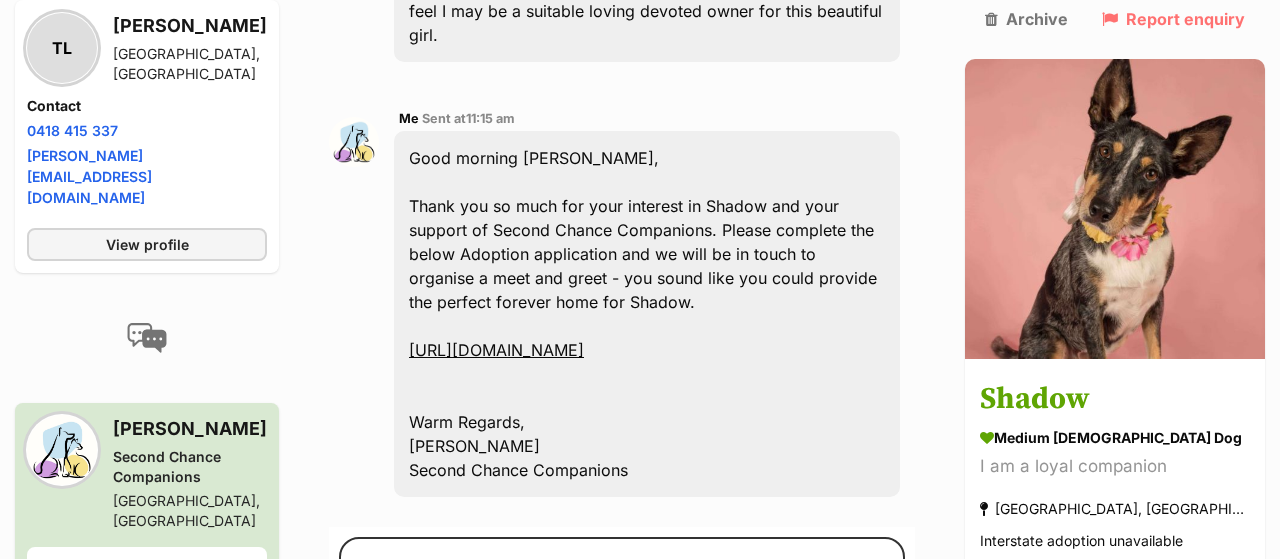 drag, startPoint x: 511, startPoint y: 85, endPoint x: 779, endPoint y: 434, distance: 440.0284 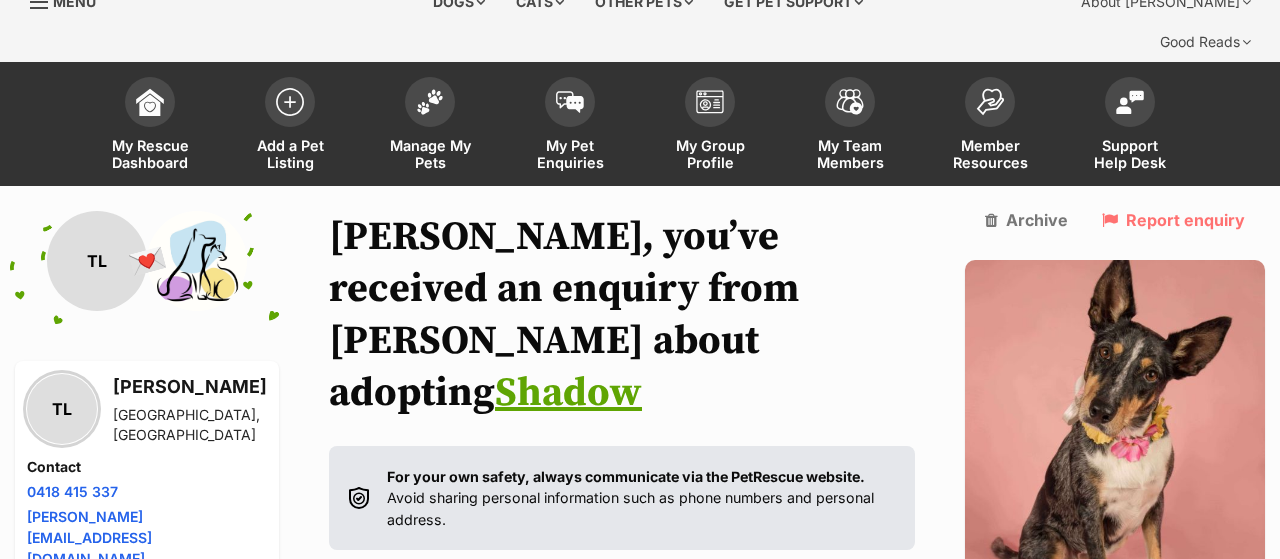 scroll, scrollTop: 0, scrollLeft: 0, axis: both 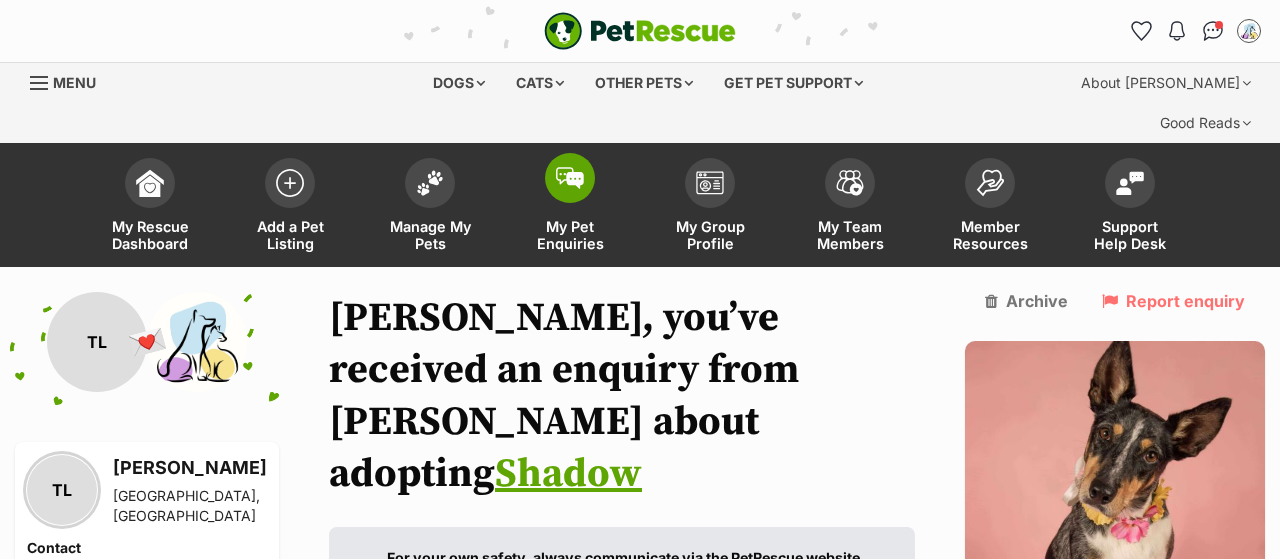 click on "My Pet Enquiries" at bounding box center (570, 235) 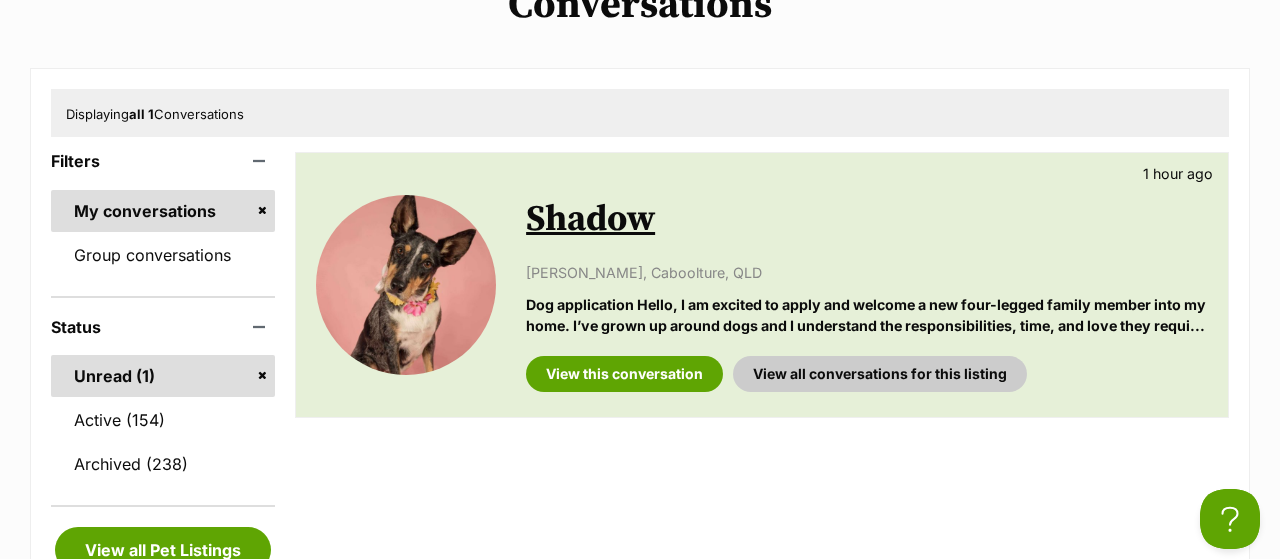 scroll, scrollTop: 0, scrollLeft: 0, axis: both 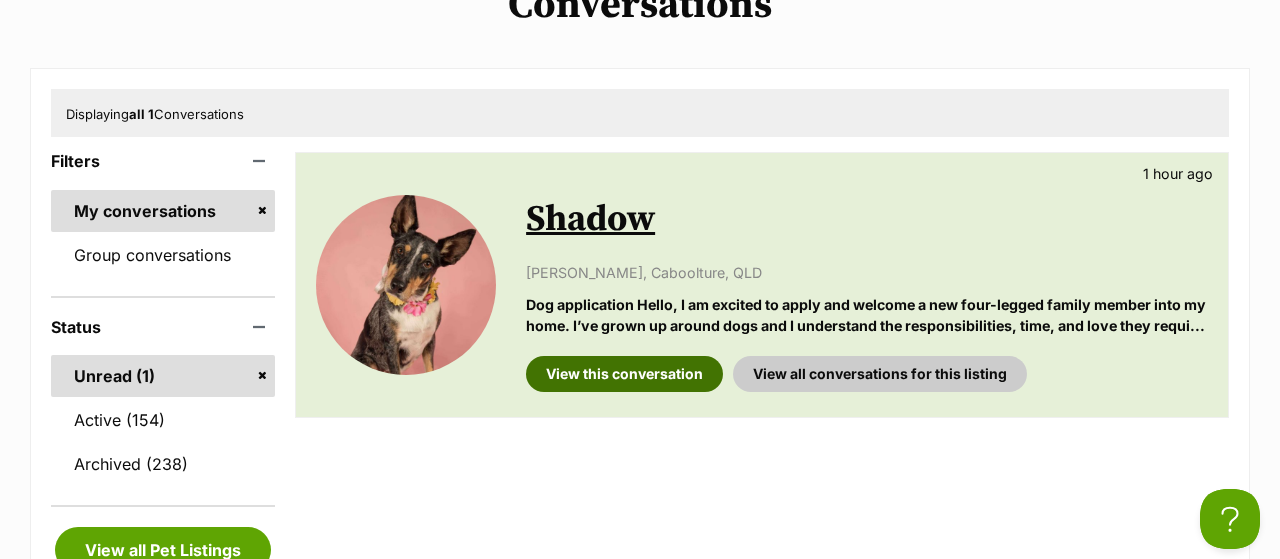 click on "View this conversation" at bounding box center [624, 374] 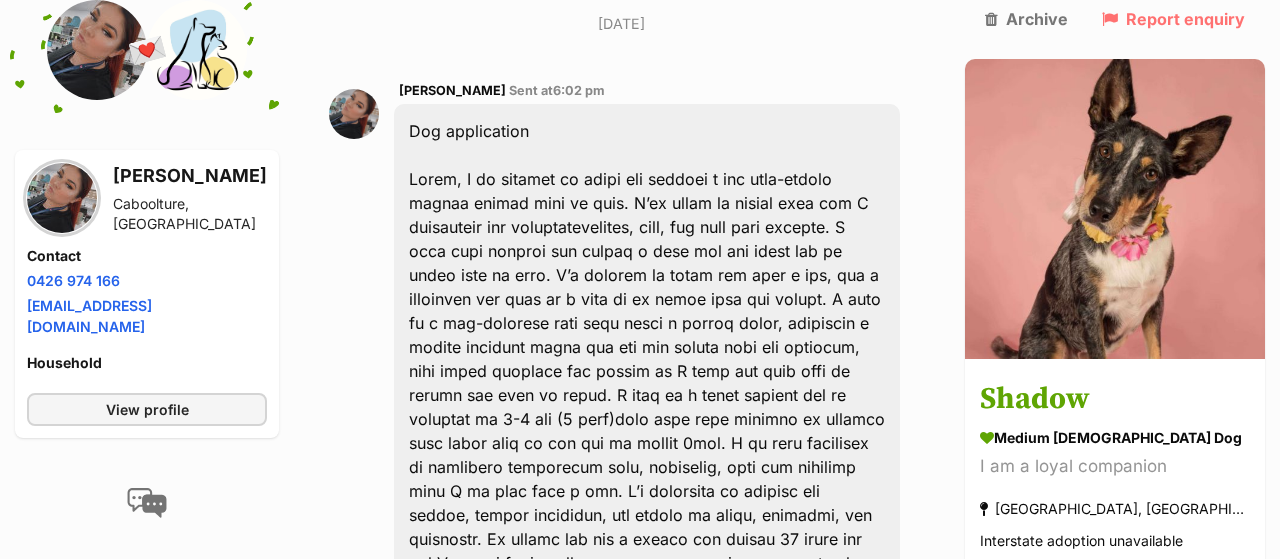 scroll, scrollTop: 992, scrollLeft: 0, axis: vertical 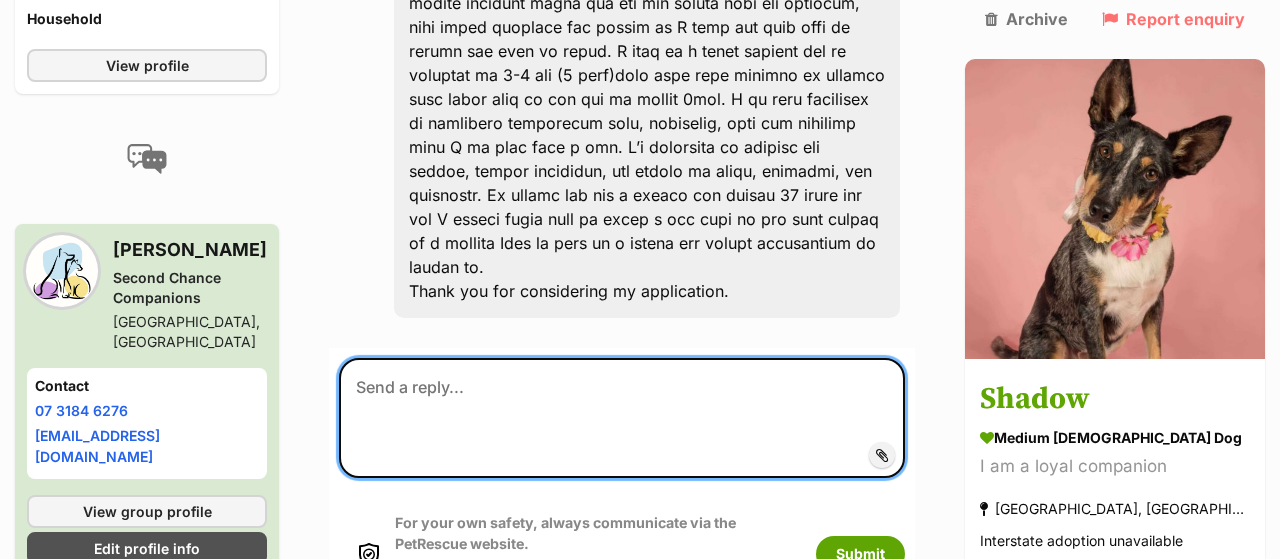 click at bounding box center (622, 418) 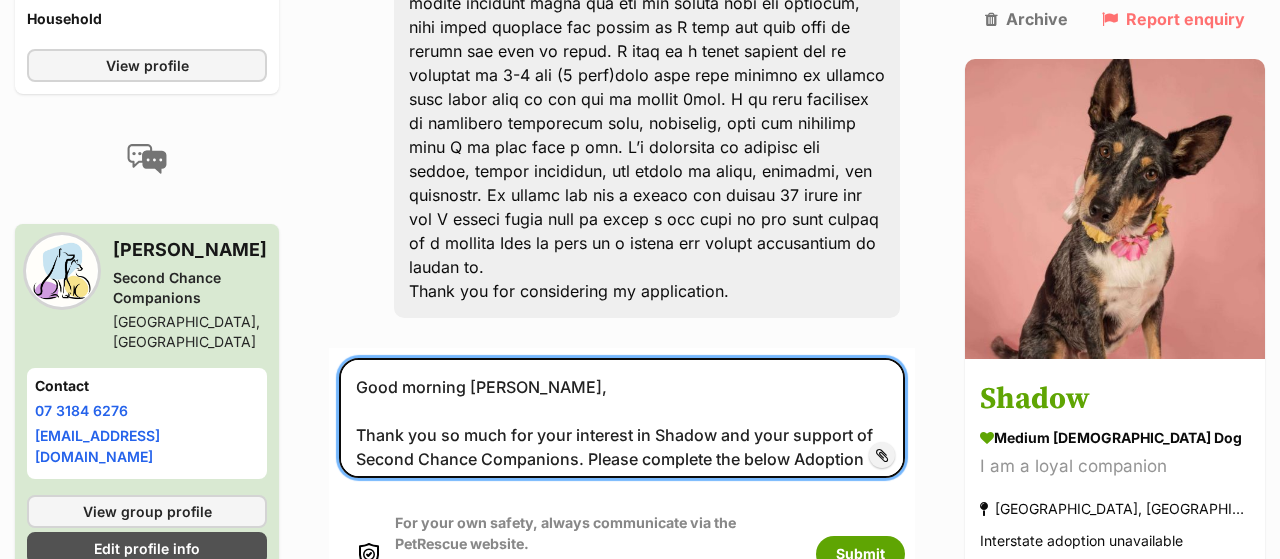 scroll, scrollTop: 129, scrollLeft: 0, axis: vertical 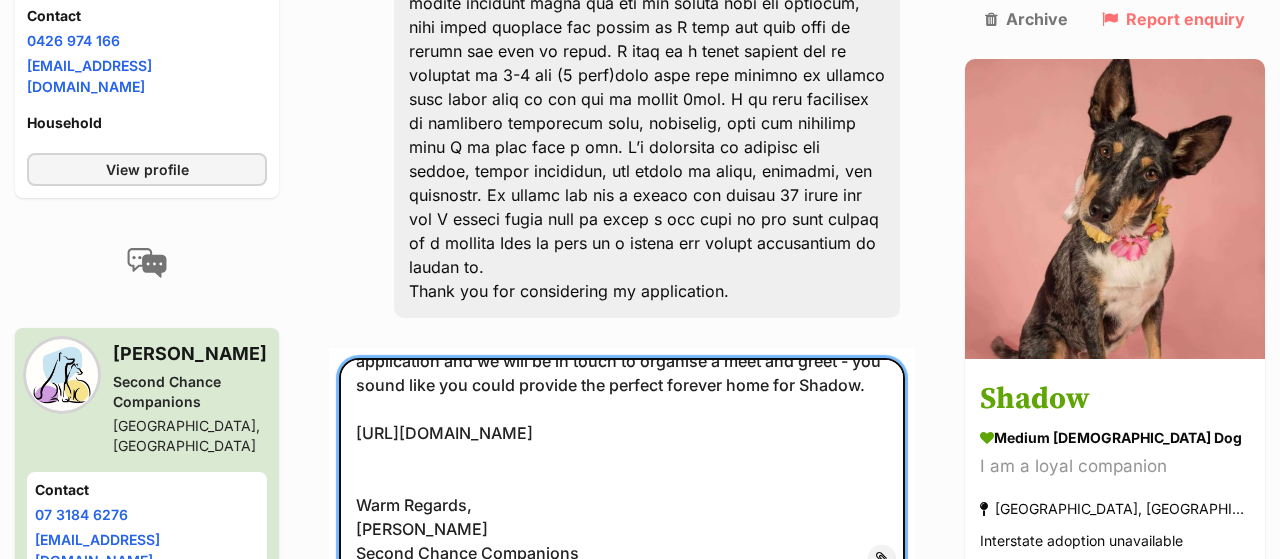 drag, startPoint x: 565, startPoint y: 500, endPoint x: 413, endPoint y: 494, distance: 152.11838 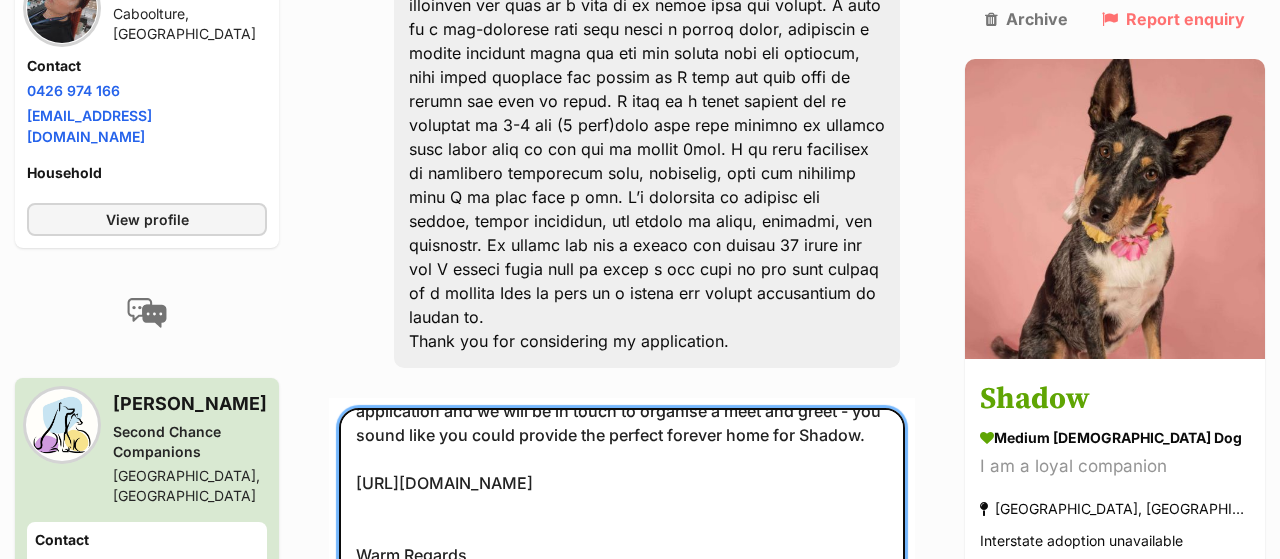 scroll, scrollTop: 888, scrollLeft: 0, axis: vertical 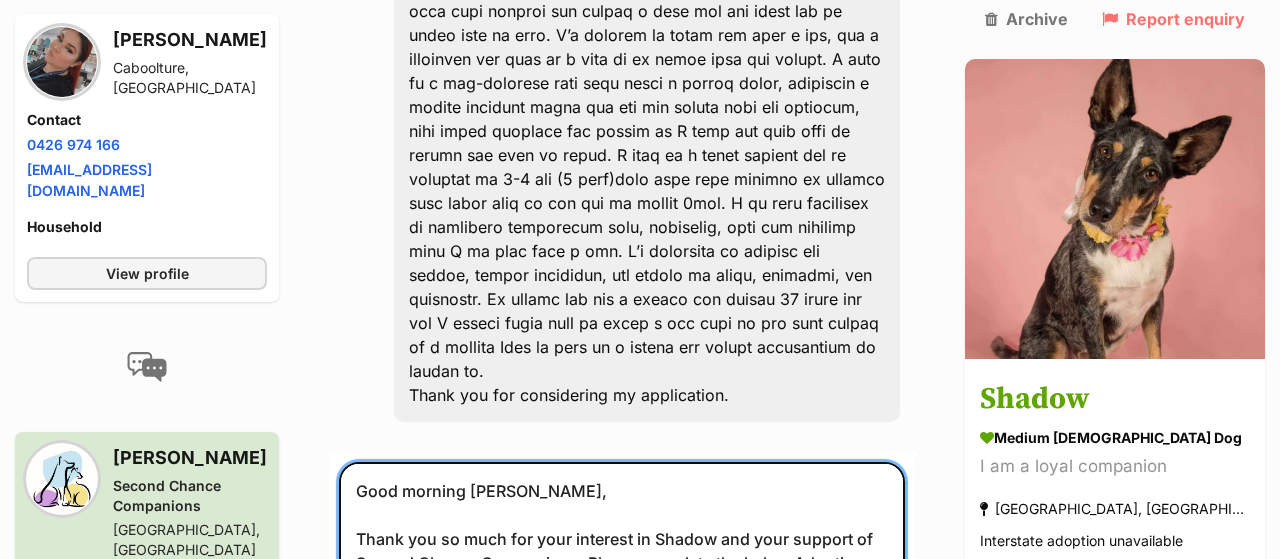 drag, startPoint x: 505, startPoint y: 449, endPoint x: 605, endPoint y: 456, distance: 100.2447 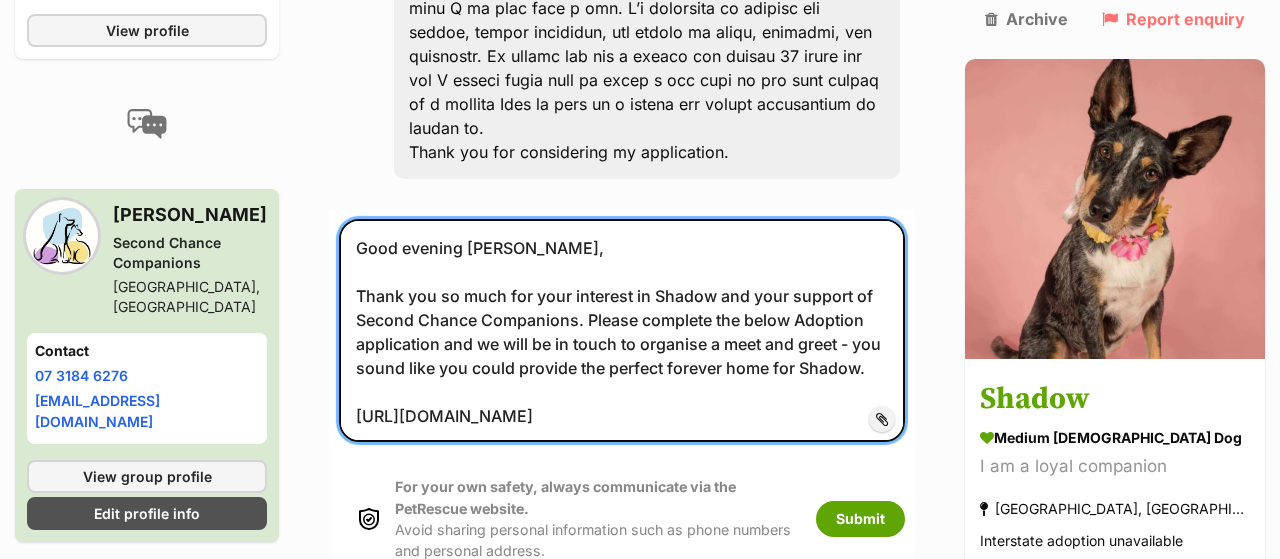 scroll, scrollTop: 1200, scrollLeft: 0, axis: vertical 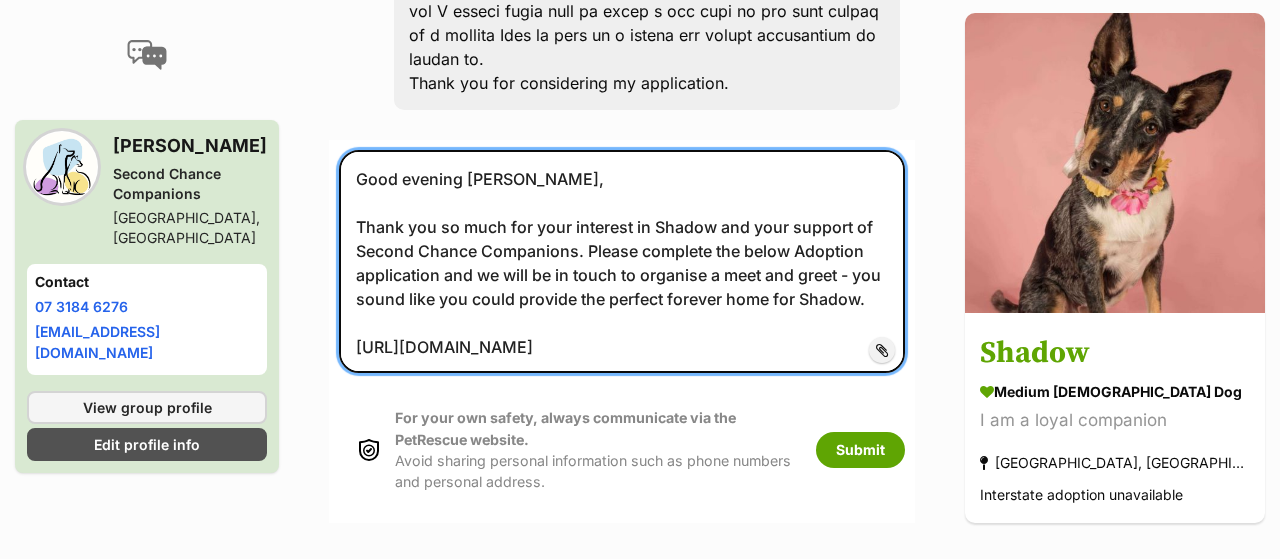 click on "Good evening Jessica,
Thank you so much for your interest in Shadow and your support of Second Chance Companions. Please complete the below Adoption application and we will be in touch to organise a meet and greet - you sound like you could provide the perfect forever home for Shadow.
https://airtable.com/apppTCKA2q0GAV7oX/shrGQtjYtZyyRjFoR
Warm Regards,
Kelly Koth
Second Chance Companions" at bounding box center [622, 262] 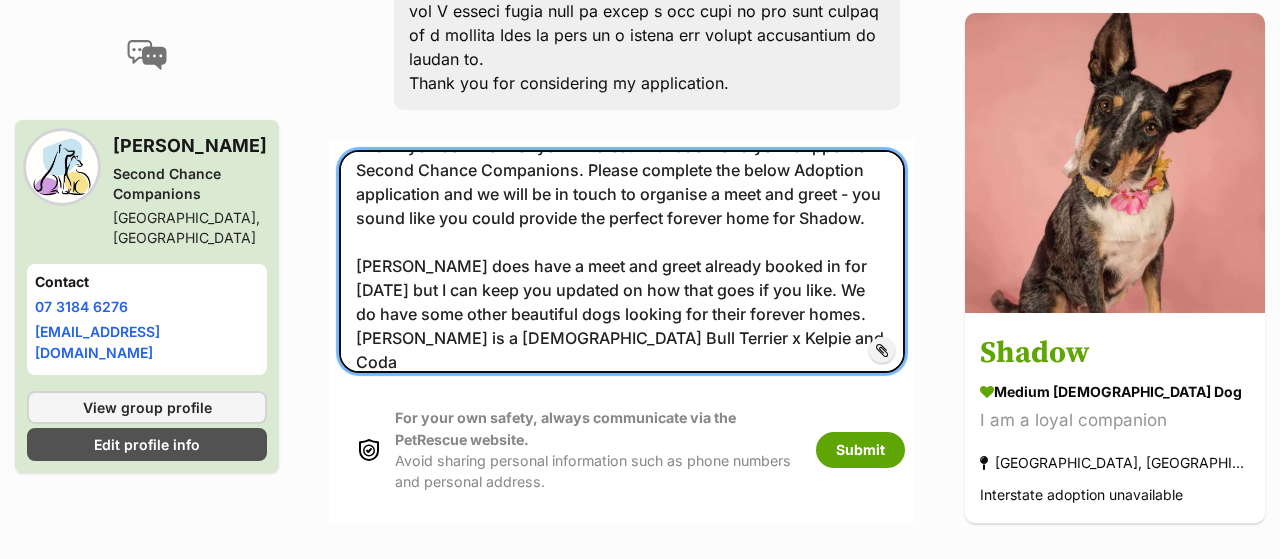 scroll, scrollTop: 105, scrollLeft: 0, axis: vertical 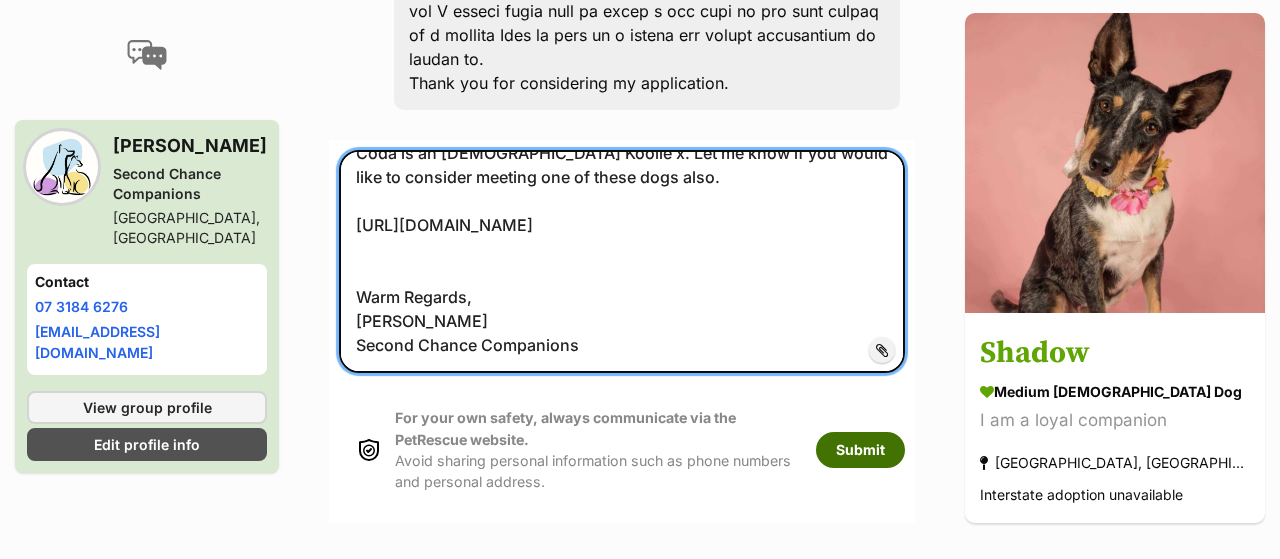 type on "Good evening Jessica,
Thank you so much for your interest in Shadow and your support of Second Chance Companions. Please complete the below Adoption application and we will be in touch to organise a meet and greet - you sound like you could provide the perfect forever home for Shadow.
Shadow does have a meet and greet already booked in for tomorrow but I can keep you updated on how that goes if you like. We do have some other beautiful dogs looking for their forever homes. Josie is a 6 year old Bull Terrier x Kelpie and Coda is an 11 month old Koolie x. Let me know if you would like to consider meeting one of these dogs also.
https://airtable.com/apppTCKA2q0GAV7oX/shrGQtjYtZyyRjFoR
Warm Regards,
Kelly Koth
Second Chance Companions" 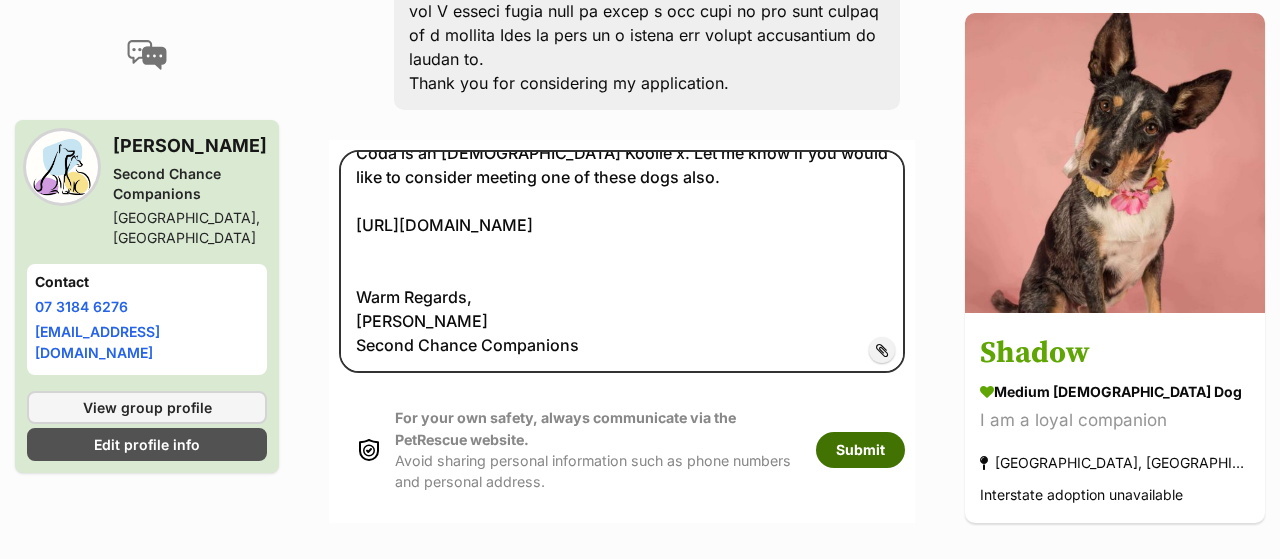 click on "Submit" at bounding box center [860, 450] 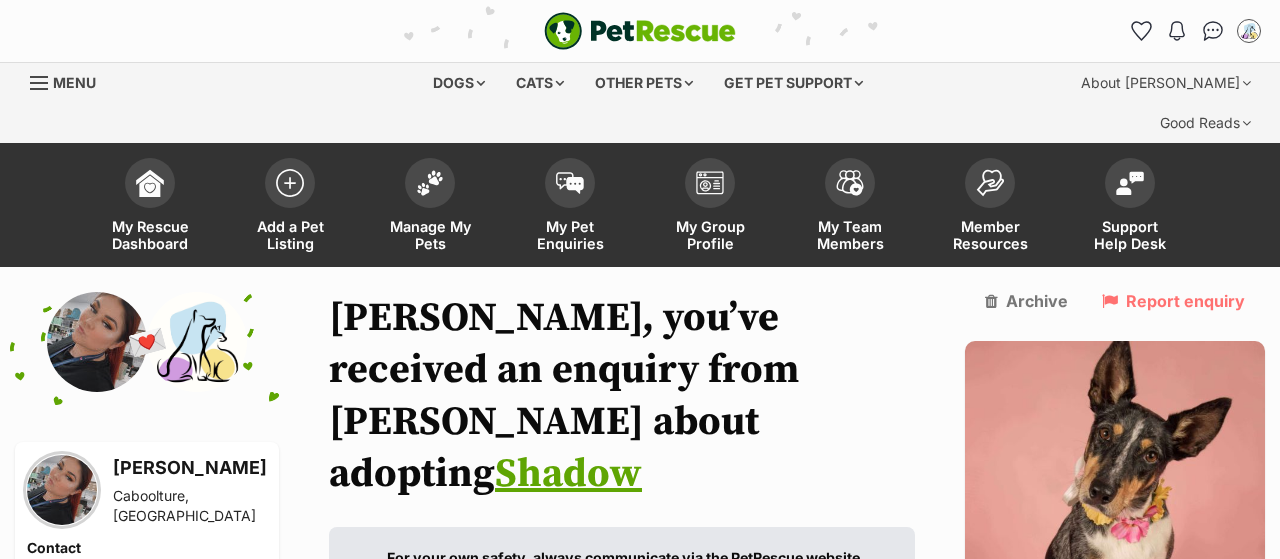 scroll, scrollTop: 1201, scrollLeft: 0, axis: vertical 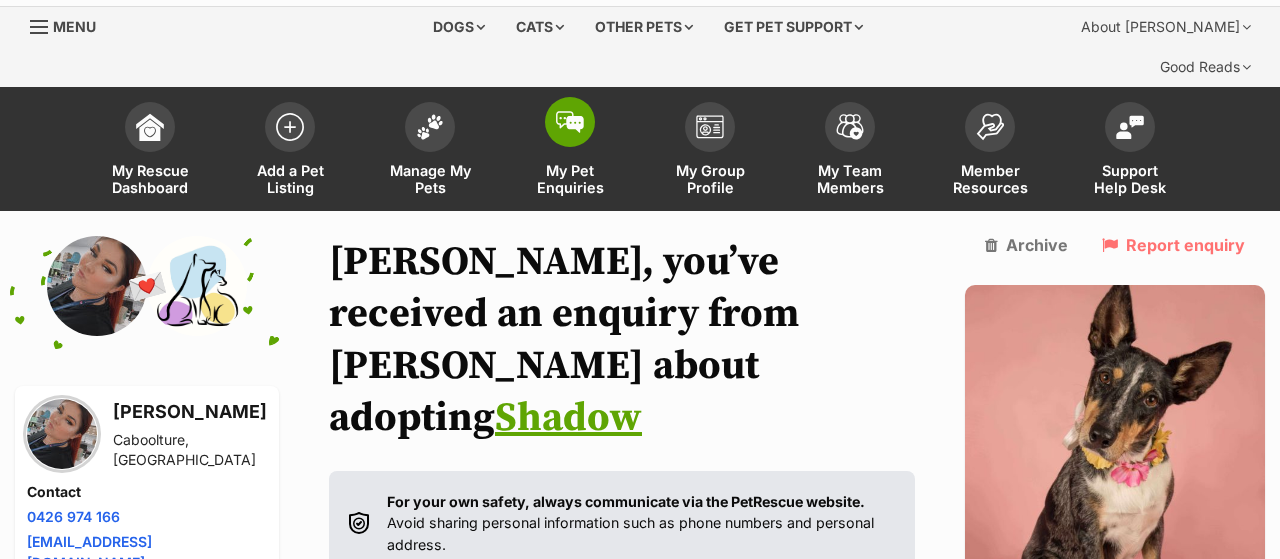 click at bounding box center [570, 122] 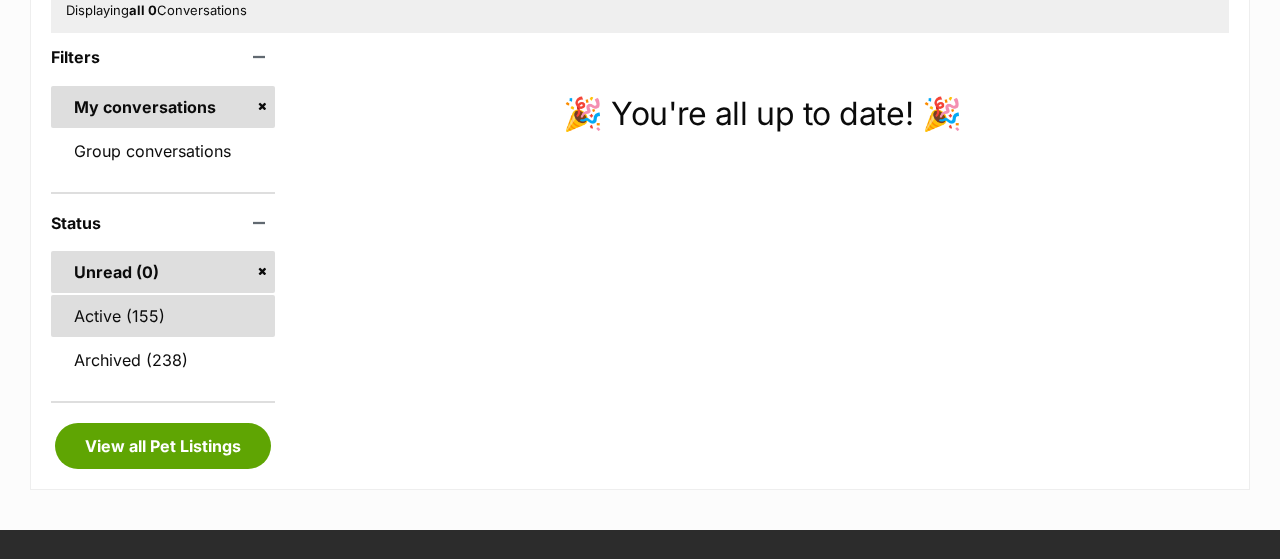 scroll, scrollTop: 416, scrollLeft: 0, axis: vertical 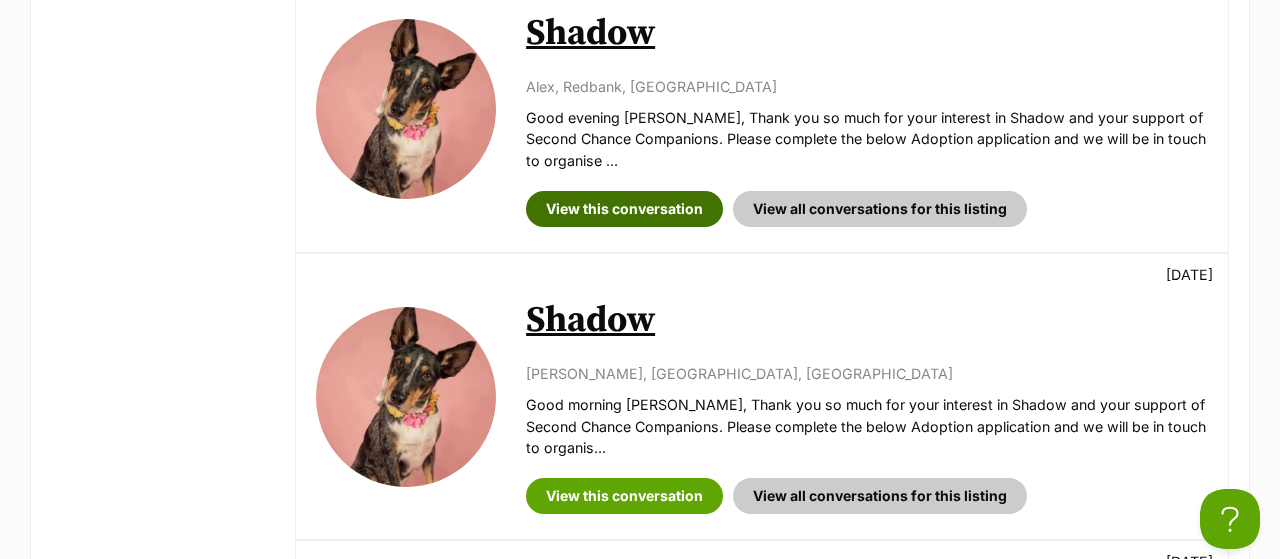 click on "View this conversation" at bounding box center (624, 209) 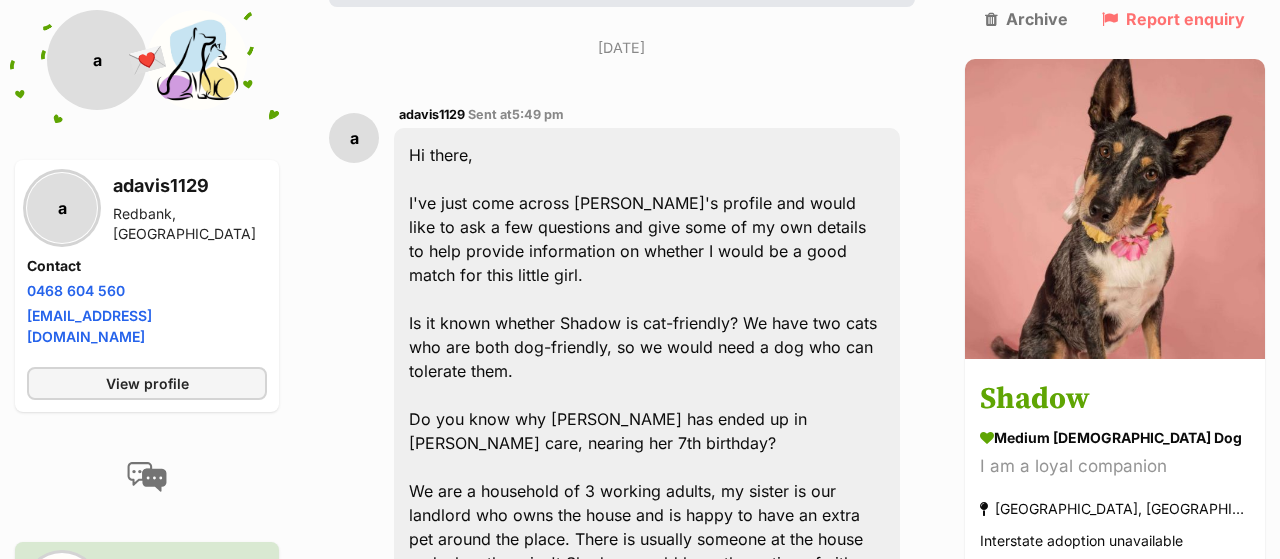 scroll, scrollTop: 208, scrollLeft: 0, axis: vertical 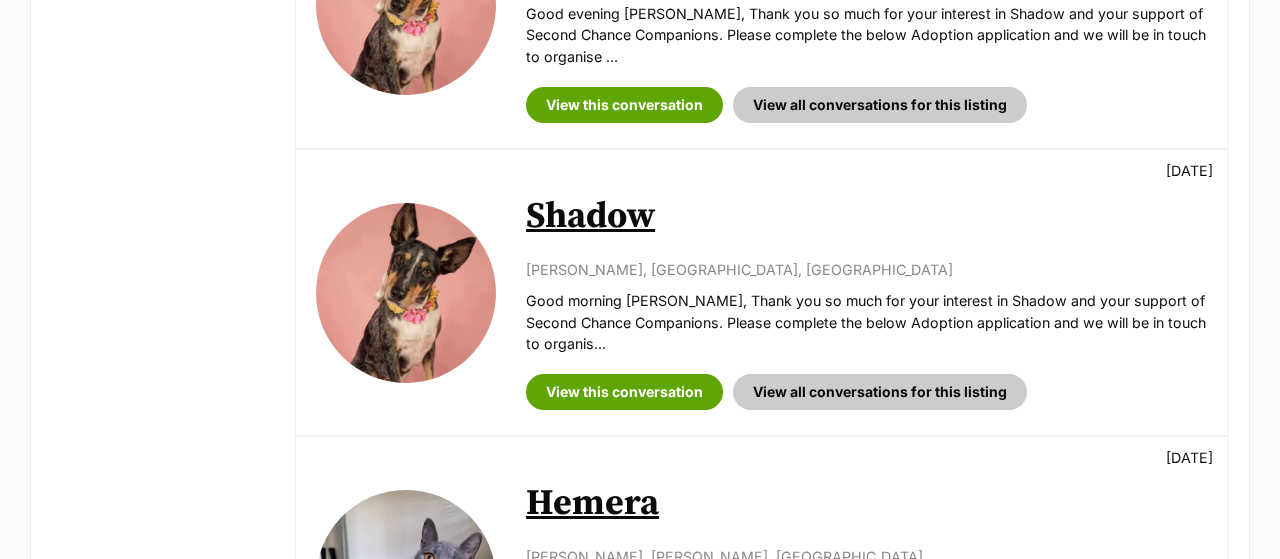 click on "View this conversation" at bounding box center (624, 392) 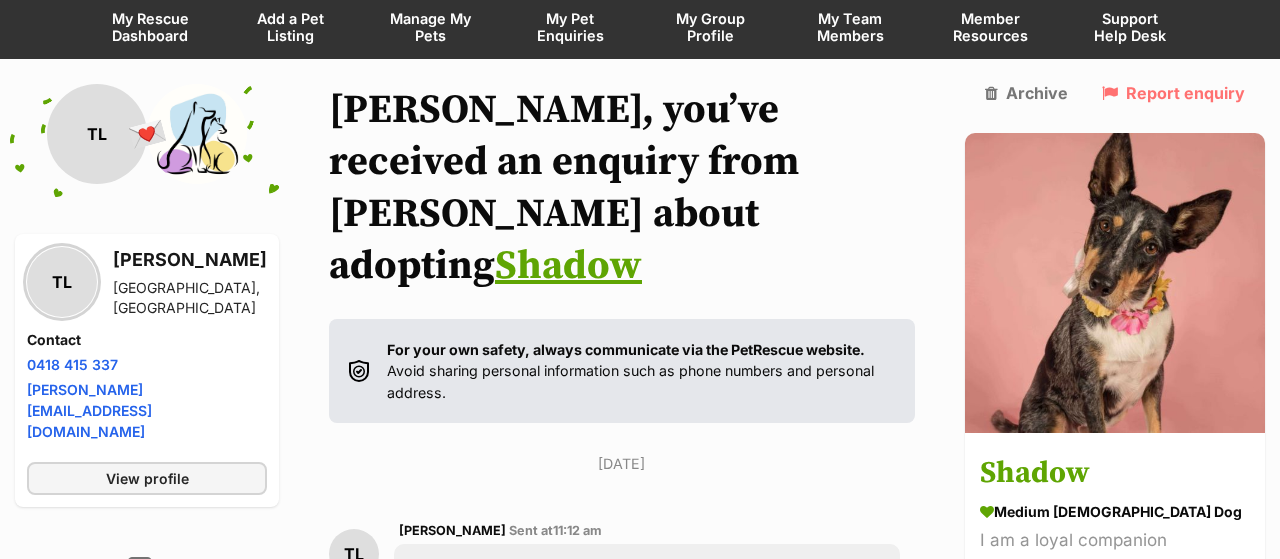 scroll, scrollTop: 0, scrollLeft: 0, axis: both 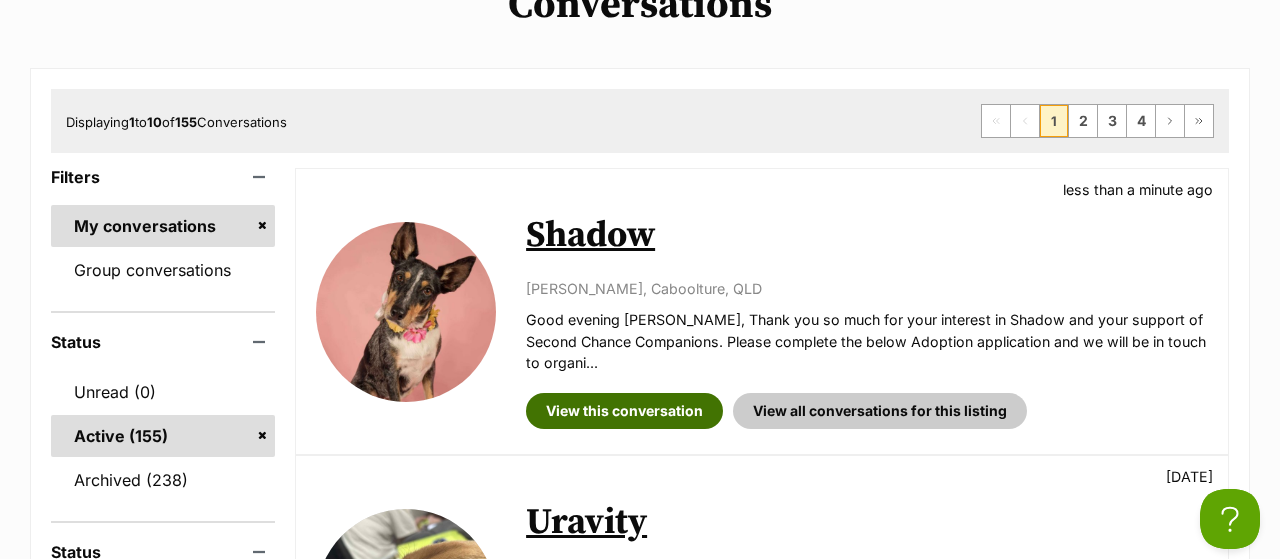 click on "View this conversation" at bounding box center [624, 411] 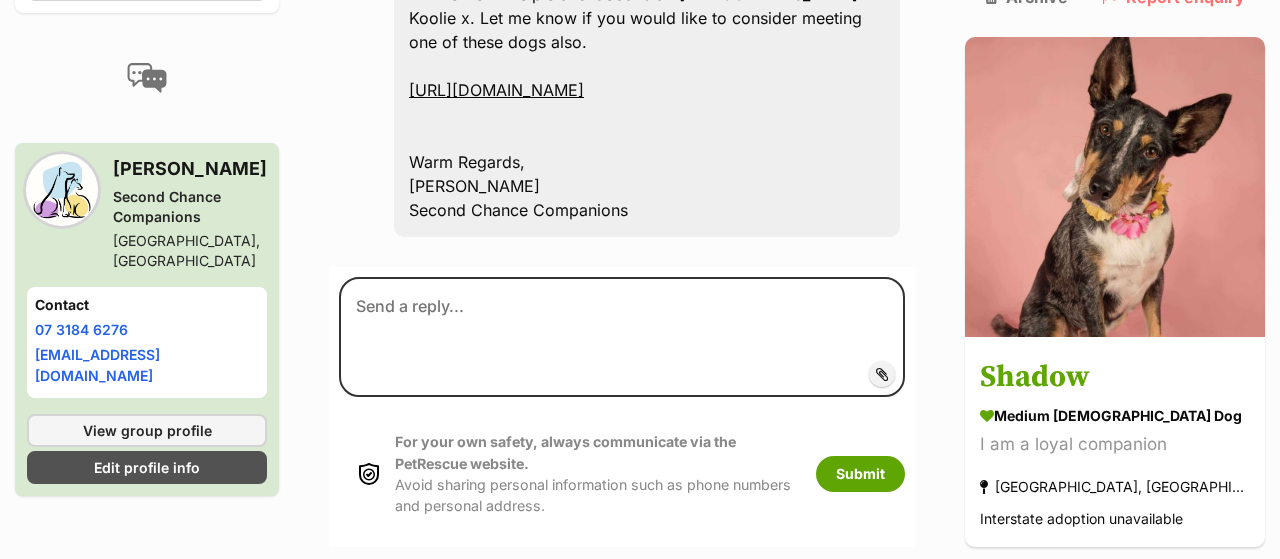 scroll, scrollTop: 1284, scrollLeft: 0, axis: vertical 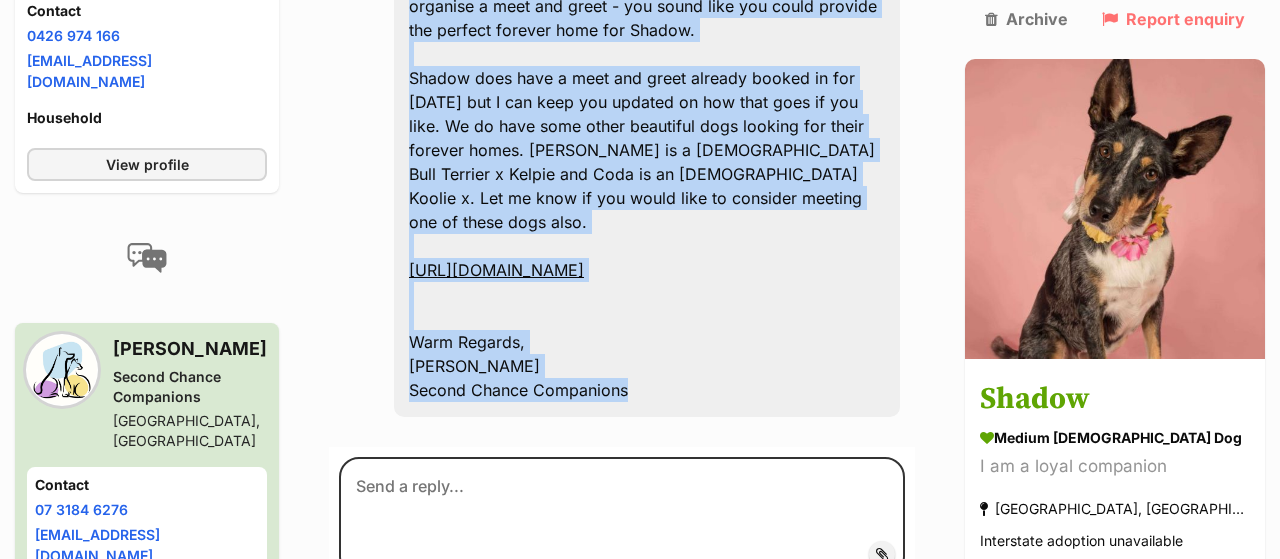 drag, startPoint x: 509, startPoint y: 81, endPoint x: 871, endPoint y: 379, distance: 468.87952 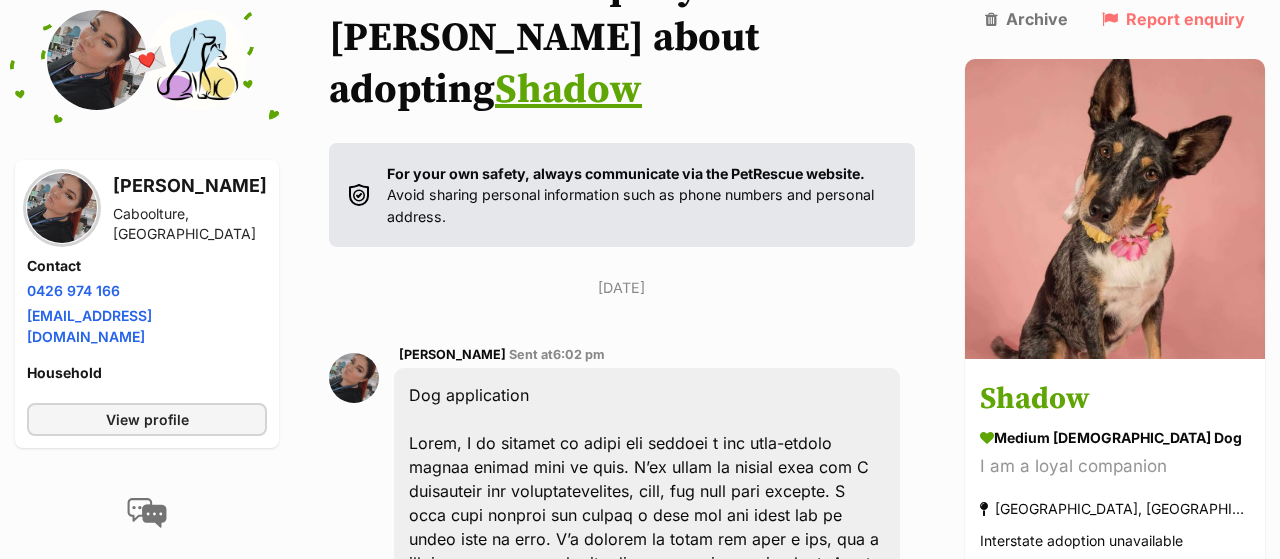 scroll, scrollTop: 64, scrollLeft: 0, axis: vertical 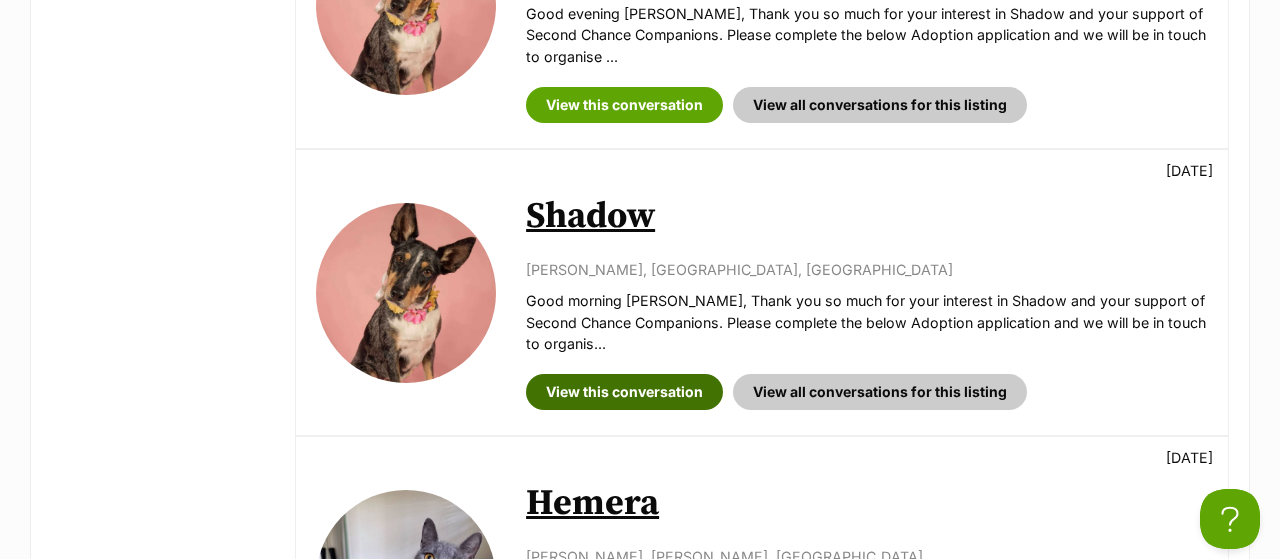 click on "View this conversation" at bounding box center [624, 392] 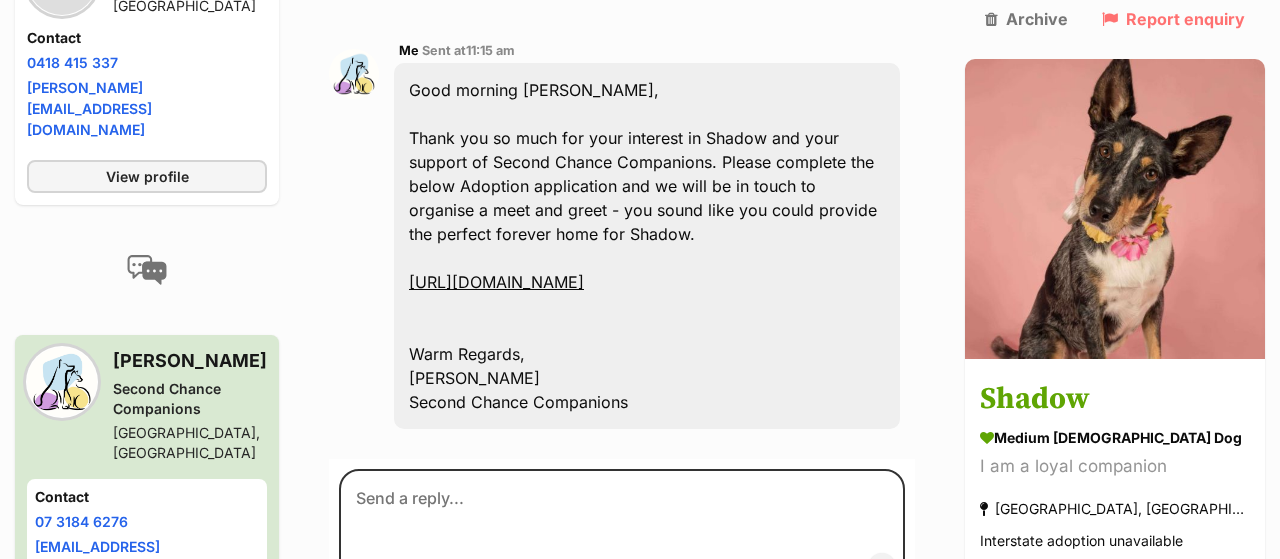 scroll, scrollTop: 1352, scrollLeft: 0, axis: vertical 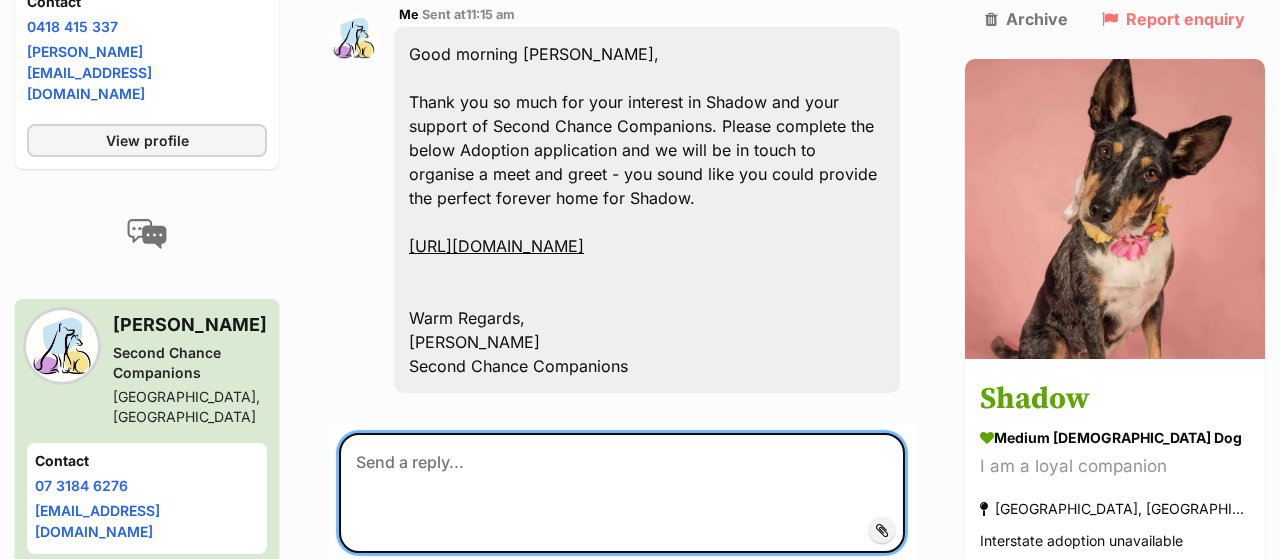 click at bounding box center (622, 493) 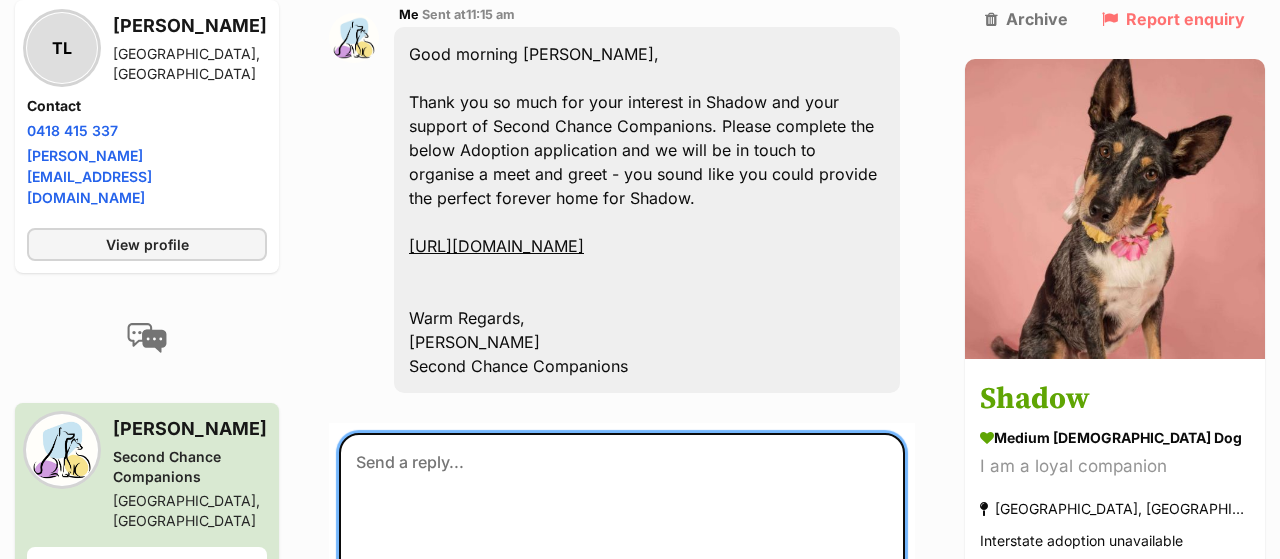 type on "Good evening Jessica,
Thank you so much for your interest in Shadow and your support of Second Chance Companions. Please complete the below Adoption application and we will be in touch to organise a meet and greet - you sound like you could provide the perfect forever home for Shadow.
Shadow does have a meet and greet already booked in for tomorrow but I can keep you updated on how that goes if you like. We do have some other beautiful dogs looking for their forever homes. Josie is a 6 year old Bull Terrier x Kelpie and Coda is an 11 month old Koolie x. Let me know if you would like to consider meeting one of these dogs also.
https://airtable.com/apppTCKA2q0GAV7oX/shrGQtjYtZyyRjFoR
Warm Regards,
Kelly Koth
Second Chance Companions" 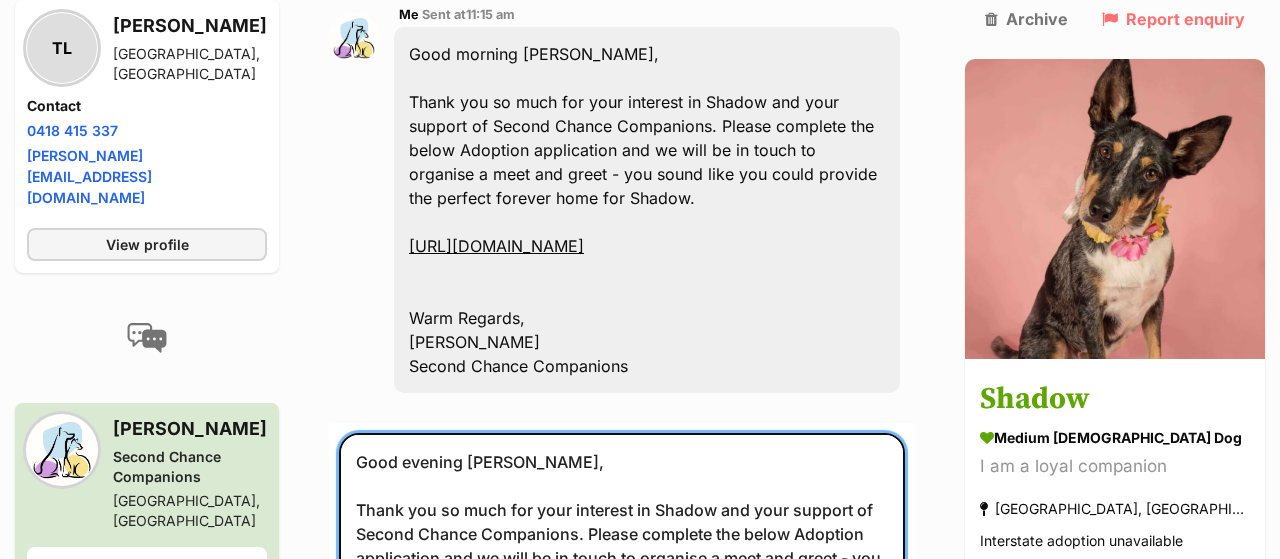 scroll, scrollTop: 1400, scrollLeft: 0, axis: vertical 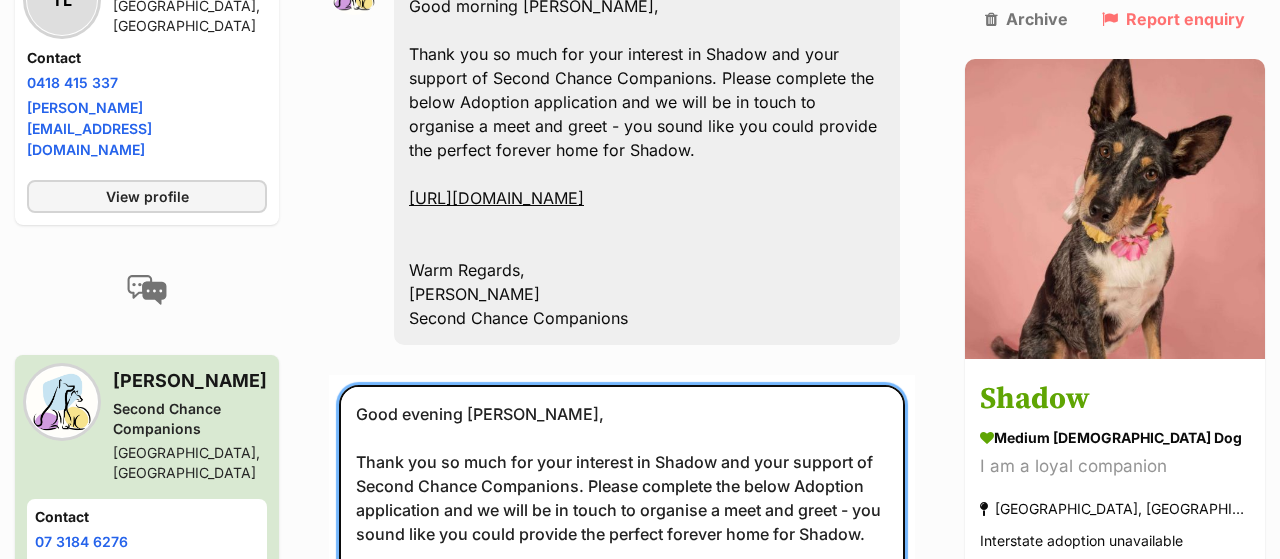 drag, startPoint x: 567, startPoint y: 369, endPoint x: 621, endPoint y: 362, distance: 54.451813 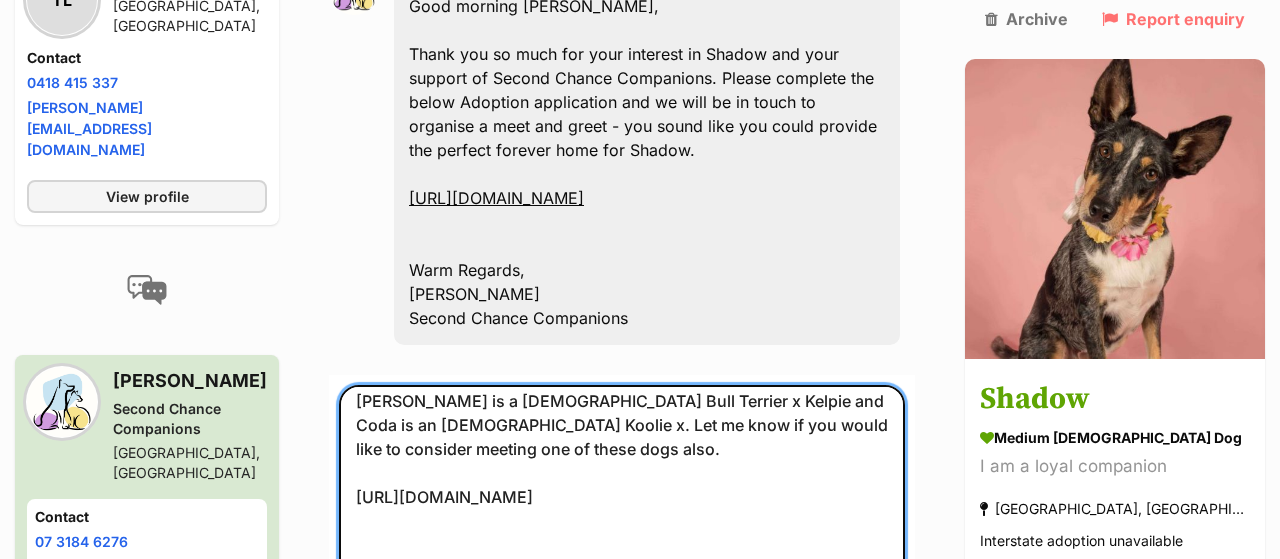 scroll, scrollTop: 303, scrollLeft: 0, axis: vertical 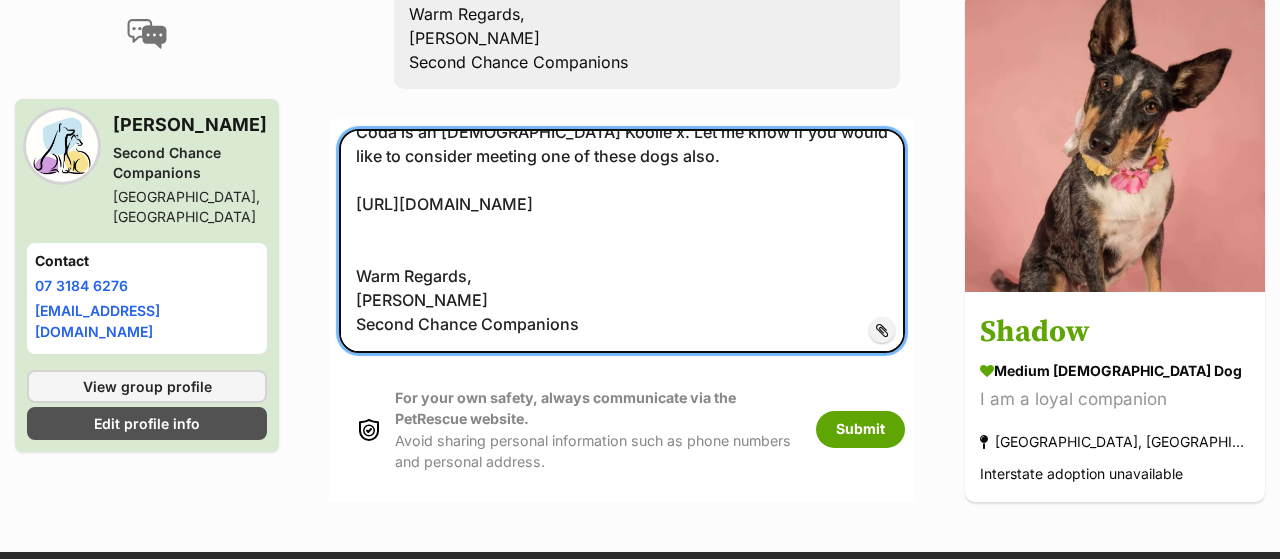 drag, startPoint x: 455, startPoint y: 365, endPoint x: 942, endPoint y: 576, distance: 530.74475 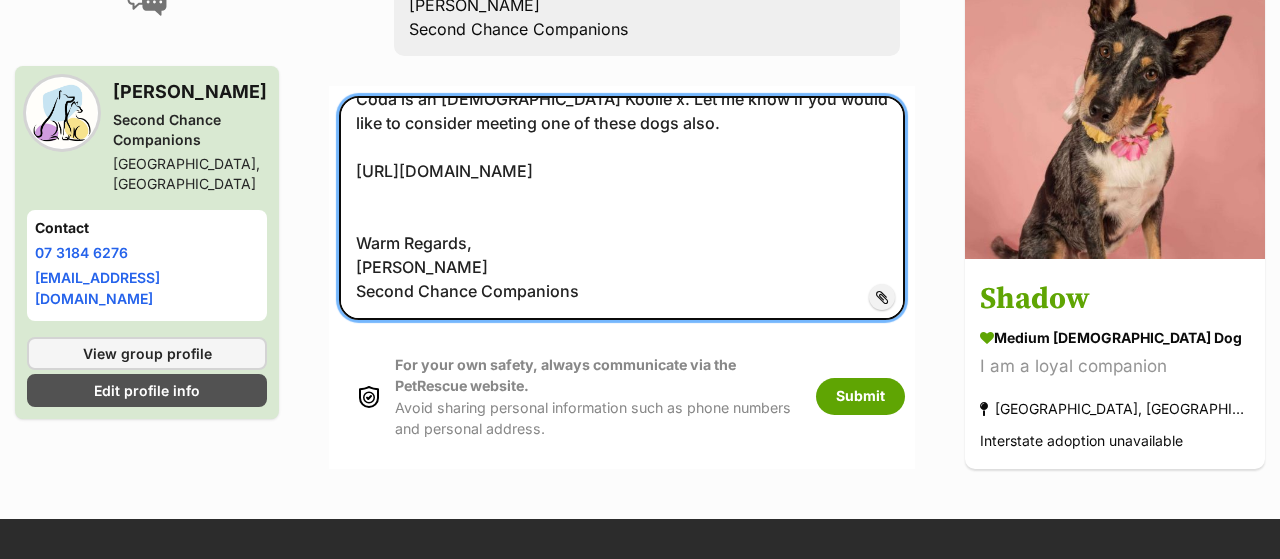 type 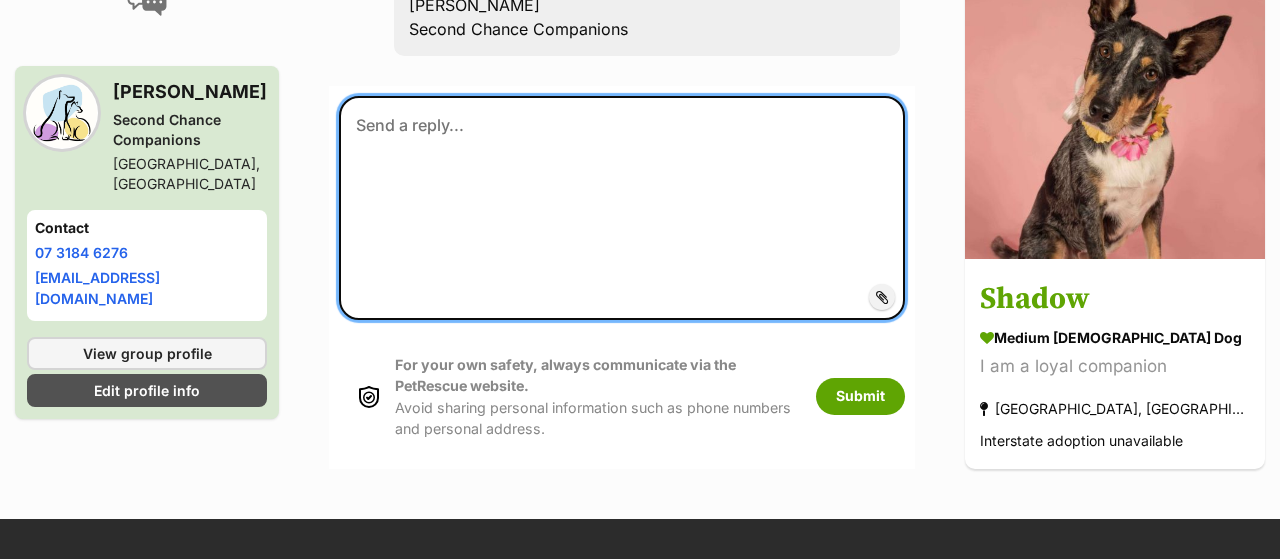 scroll, scrollTop: 0, scrollLeft: 0, axis: both 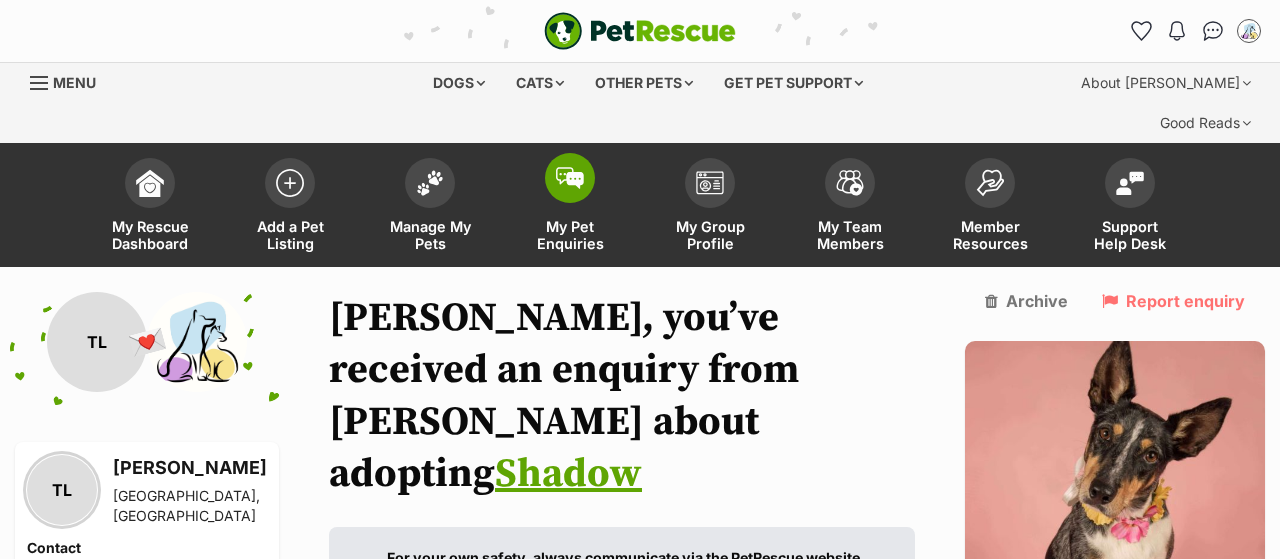 click on "My Pet Enquiries" at bounding box center [570, 207] 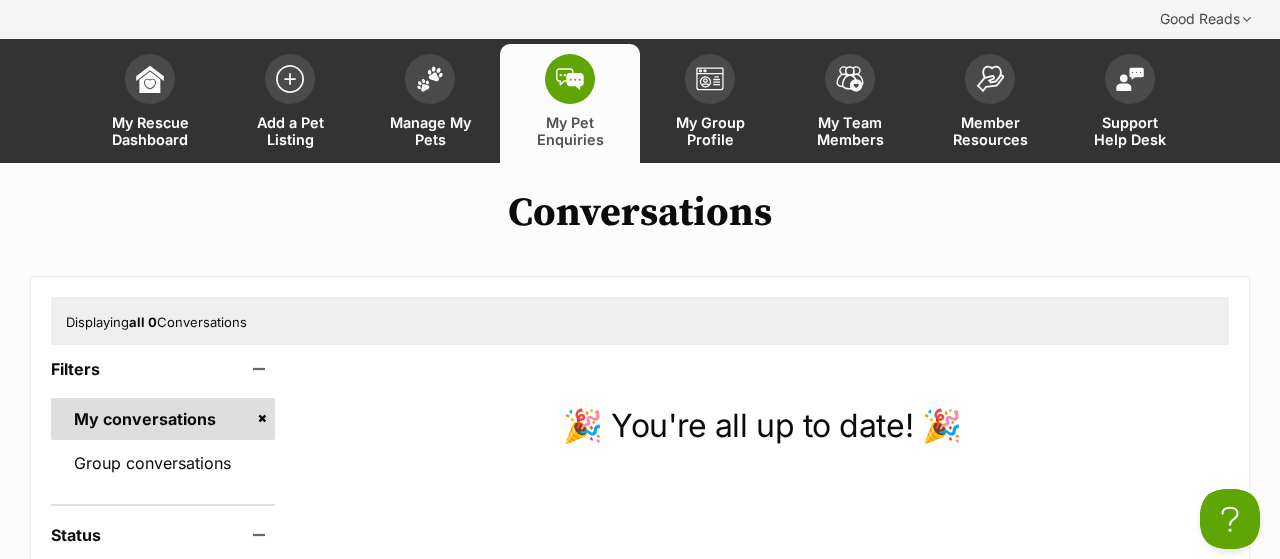 scroll, scrollTop: 0, scrollLeft: 0, axis: both 